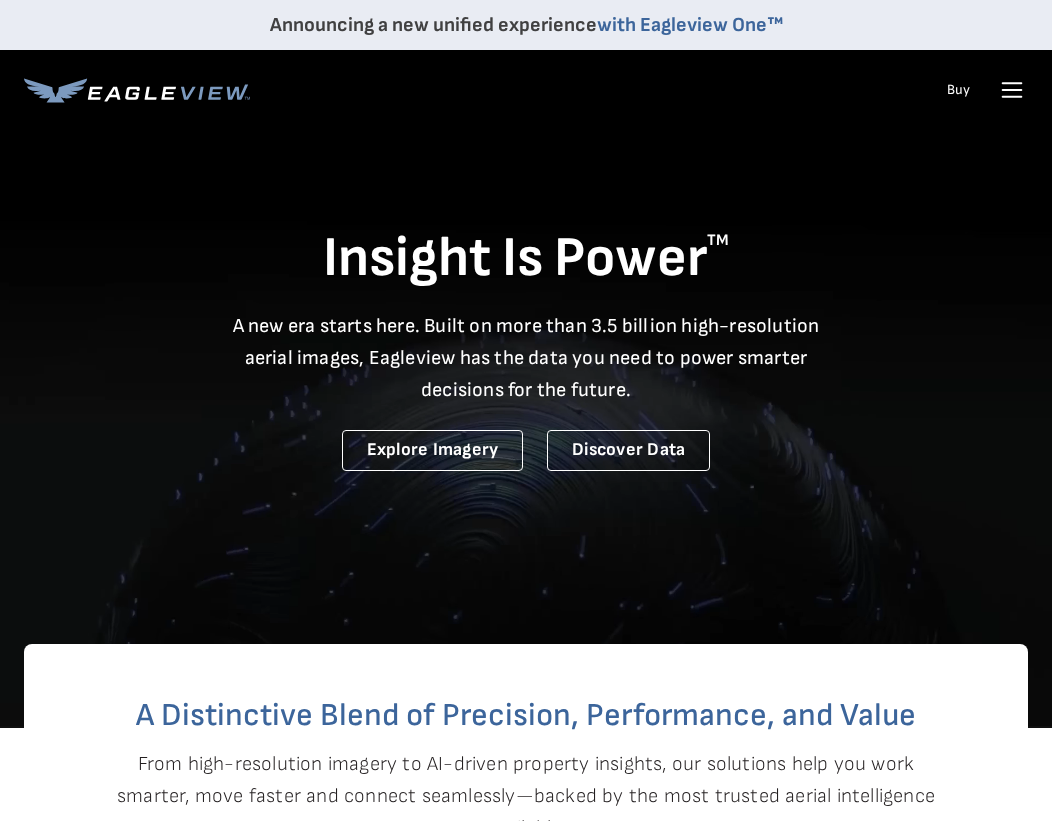 scroll, scrollTop: 0, scrollLeft: 0, axis: both 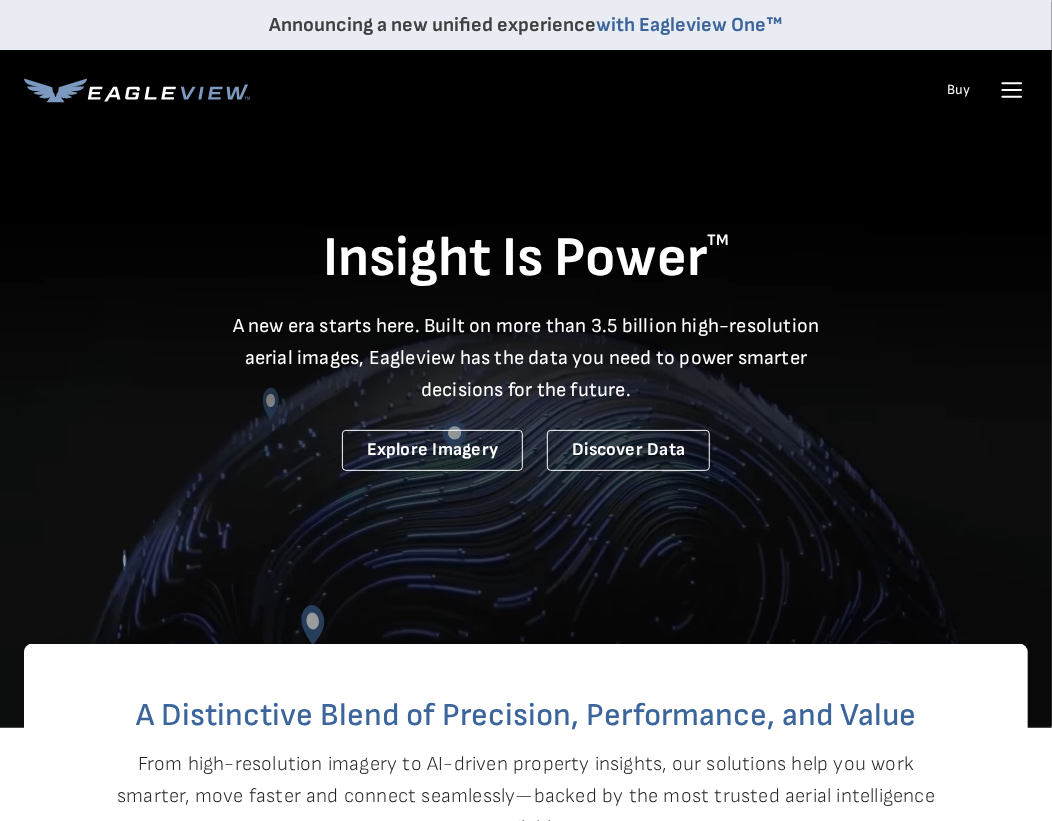 click 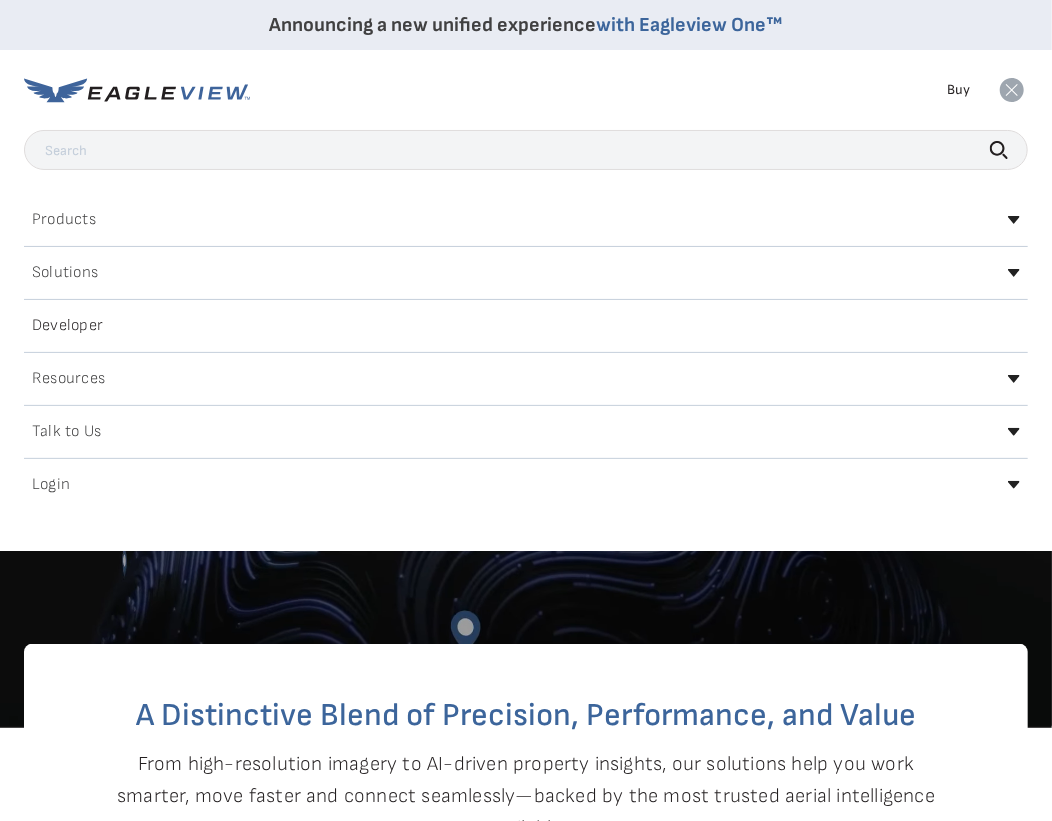 click on "Login" at bounding box center (51, 485) 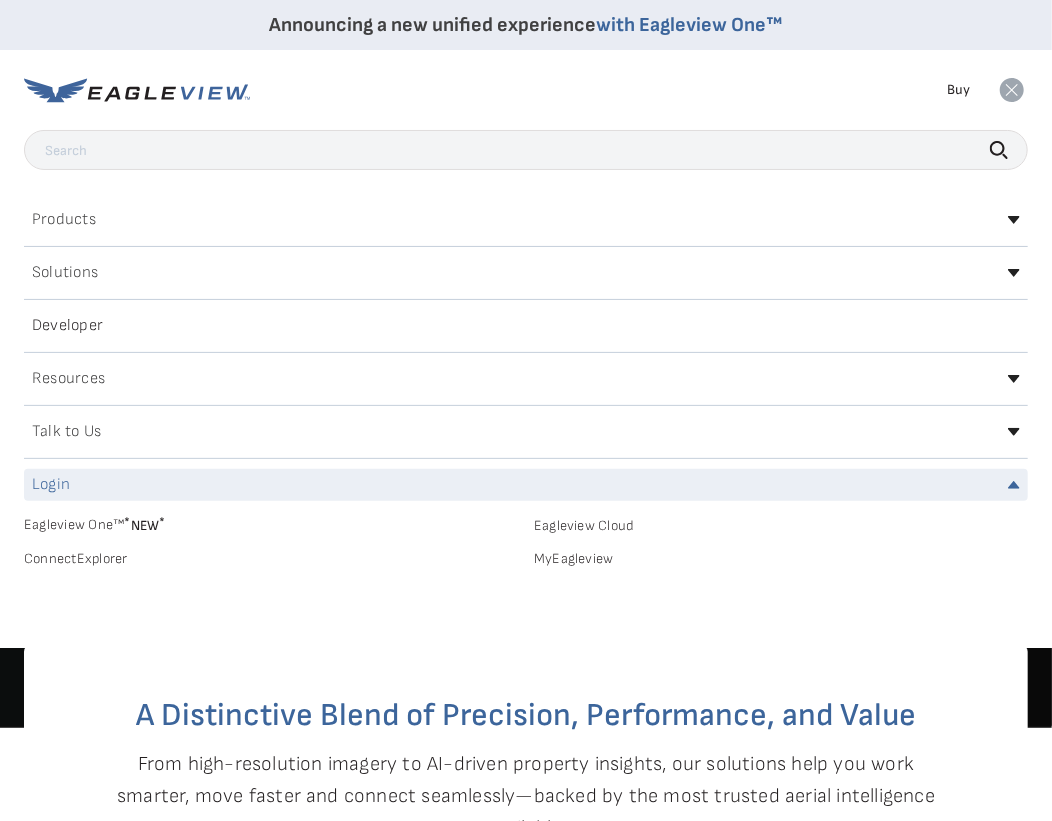 click on "MyEagleview" at bounding box center (781, 559) 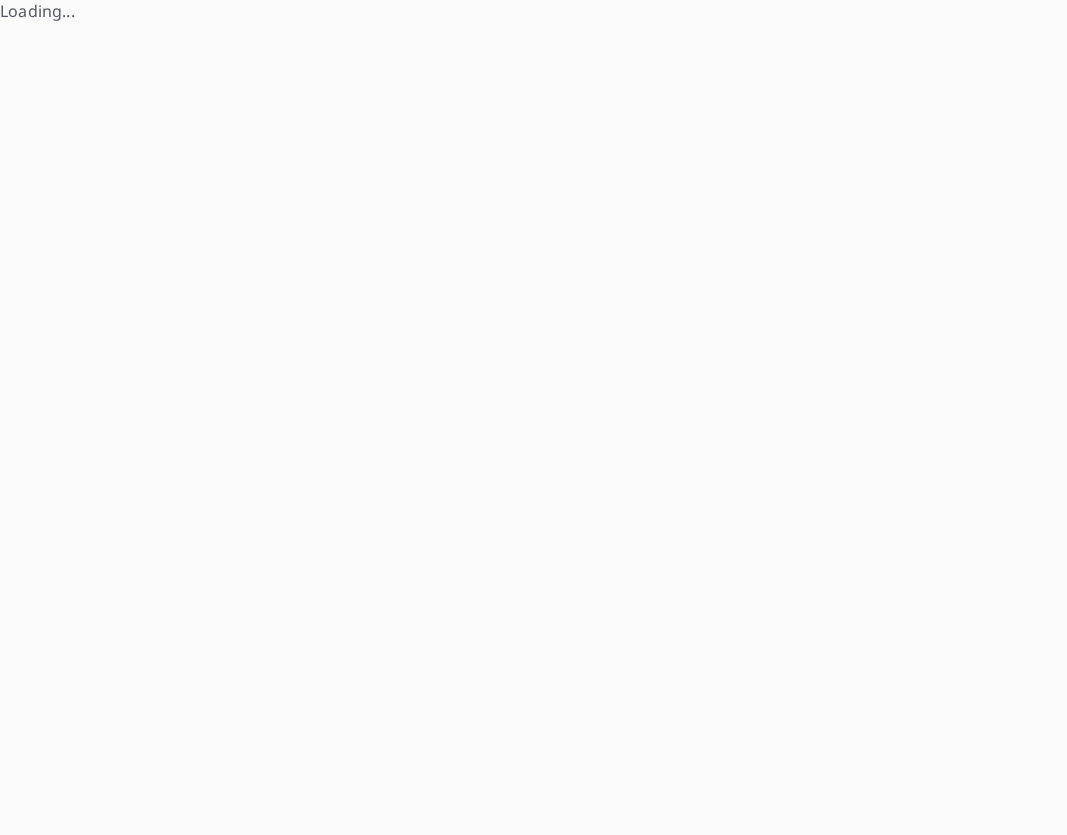 scroll, scrollTop: 0, scrollLeft: 0, axis: both 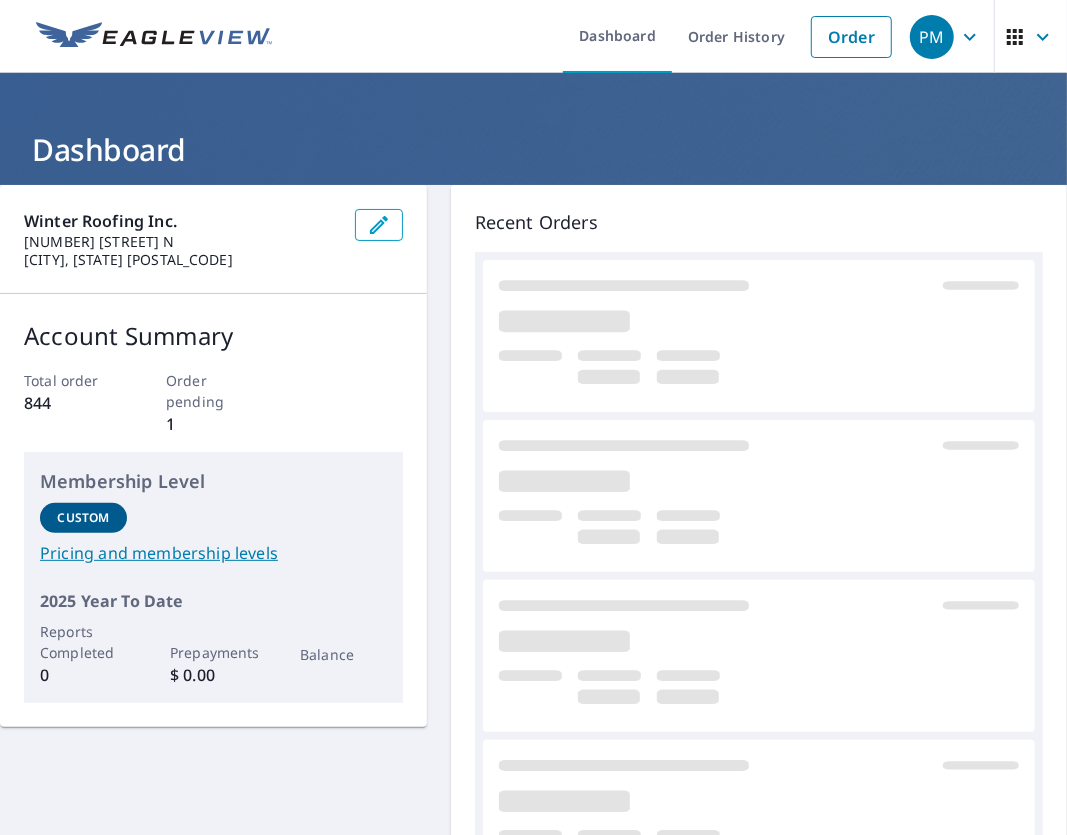 drag, startPoint x: 867, startPoint y: 41, endPoint x: 891, endPoint y: 53, distance: 26.832815 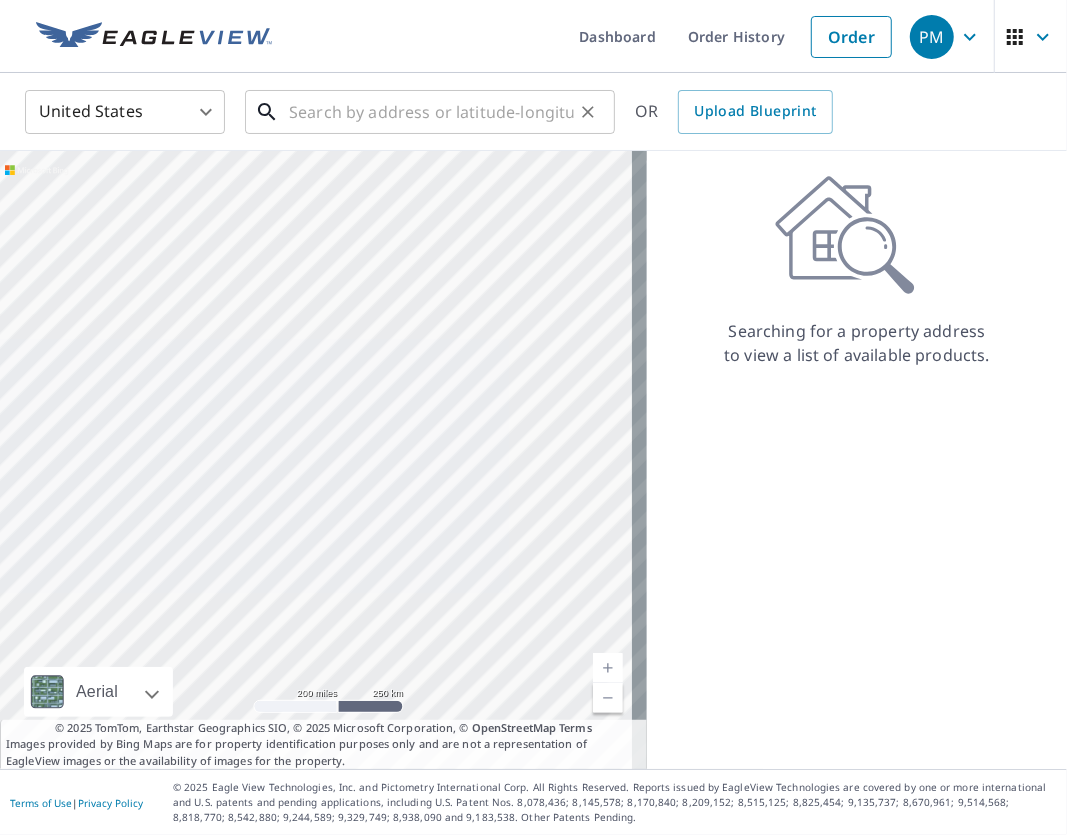 click at bounding box center [431, 112] 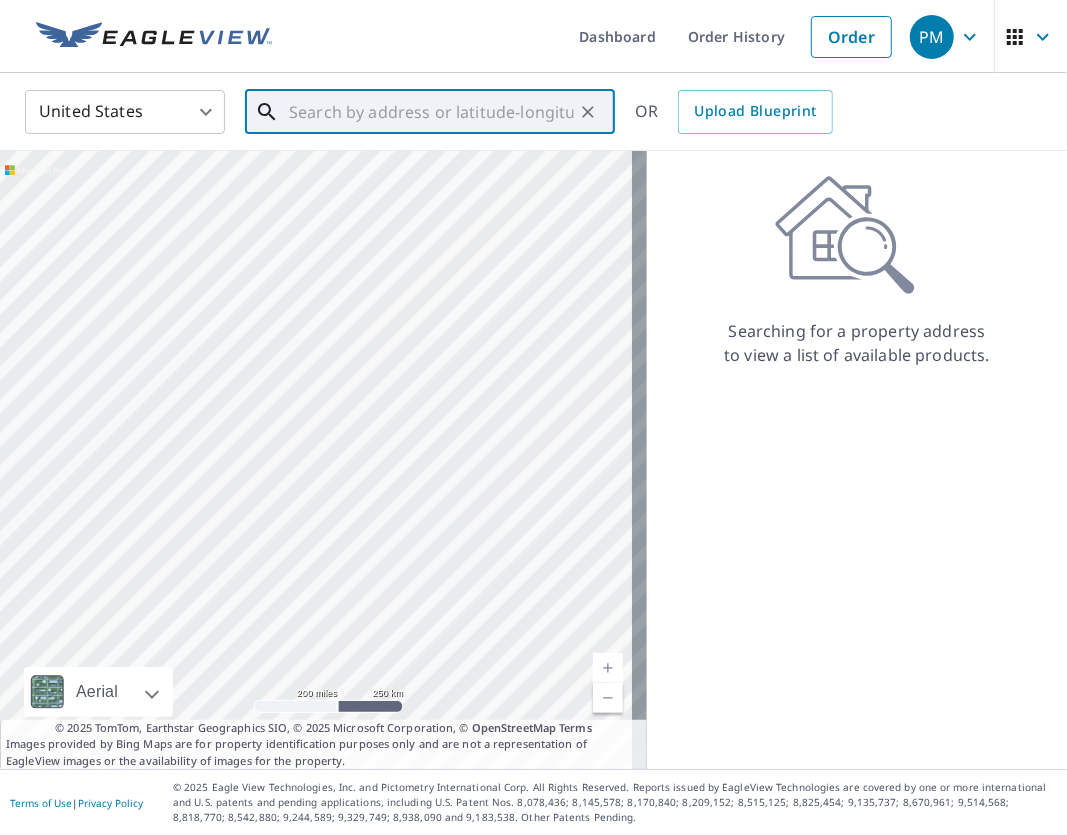 paste on "[NUMBER] [STREET], Independence, [STATE] [POSTAL_CODE]" 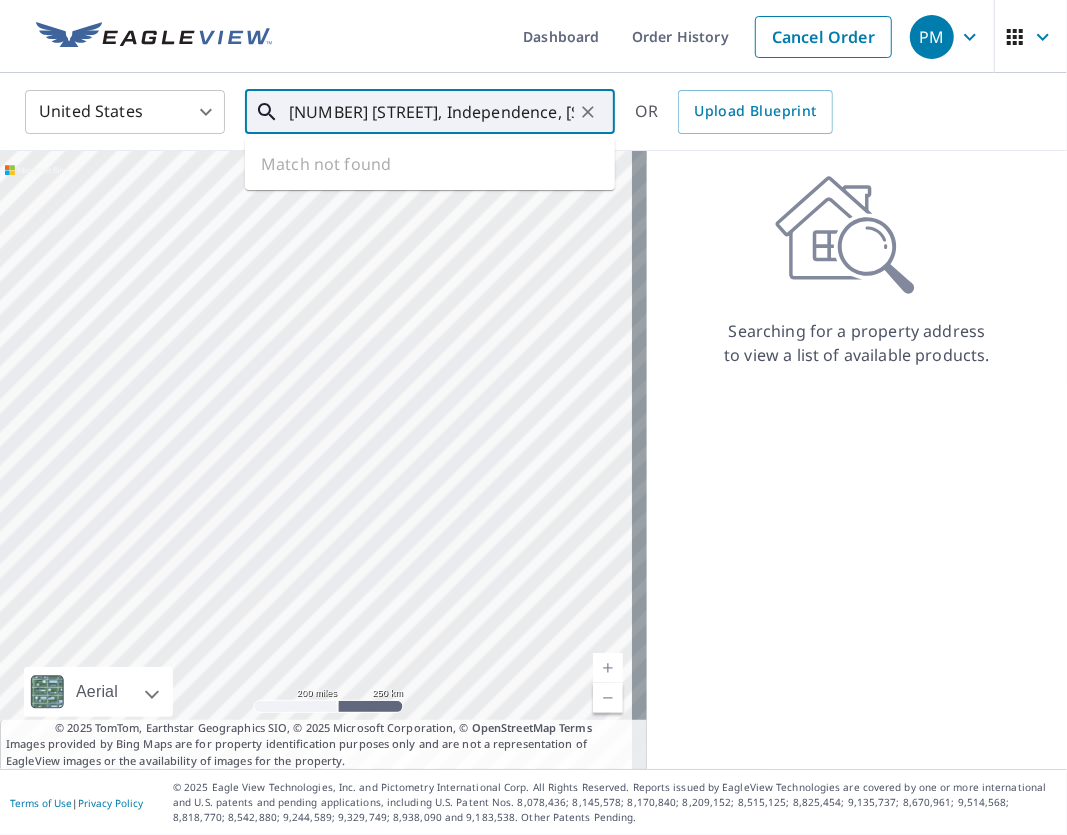 scroll, scrollTop: 0, scrollLeft: 104, axis: horizontal 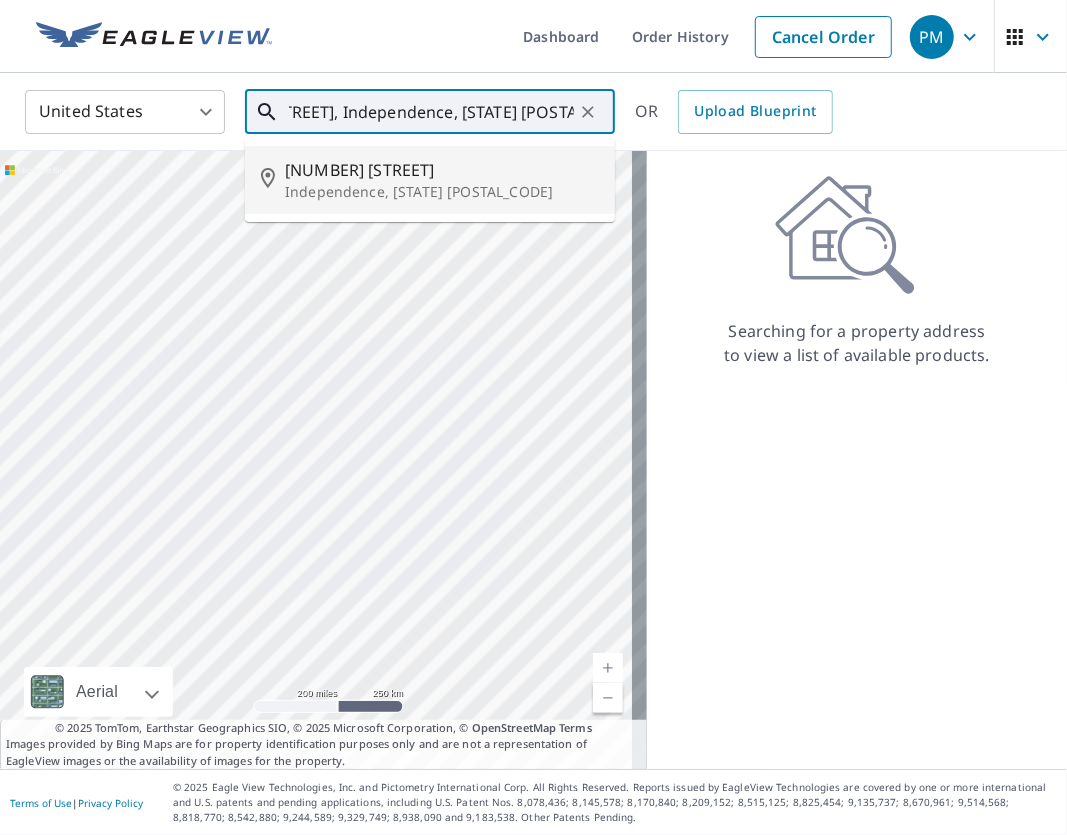click on "[NUMBER] [STREET] Independence, [STATE] [POSTAL_CODE]" at bounding box center [430, 180] 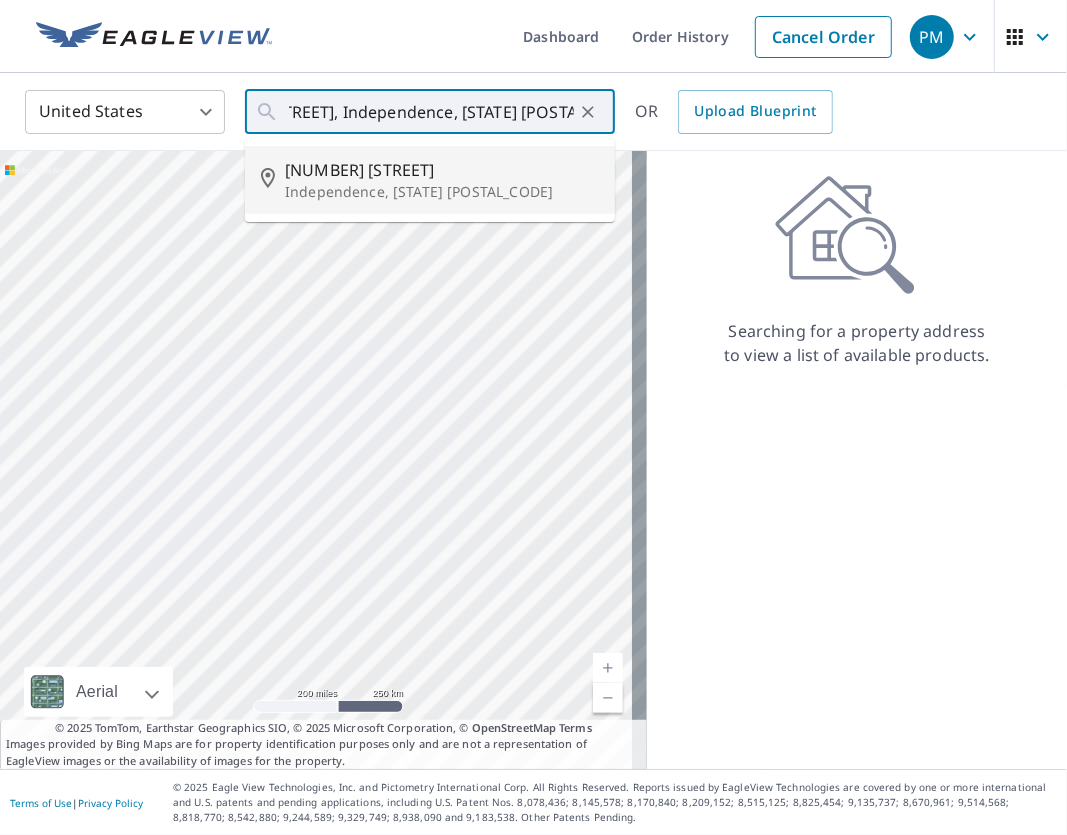 type on "[NUMBER] [STREET] Independence, [STATE] [POSTAL_CODE]" 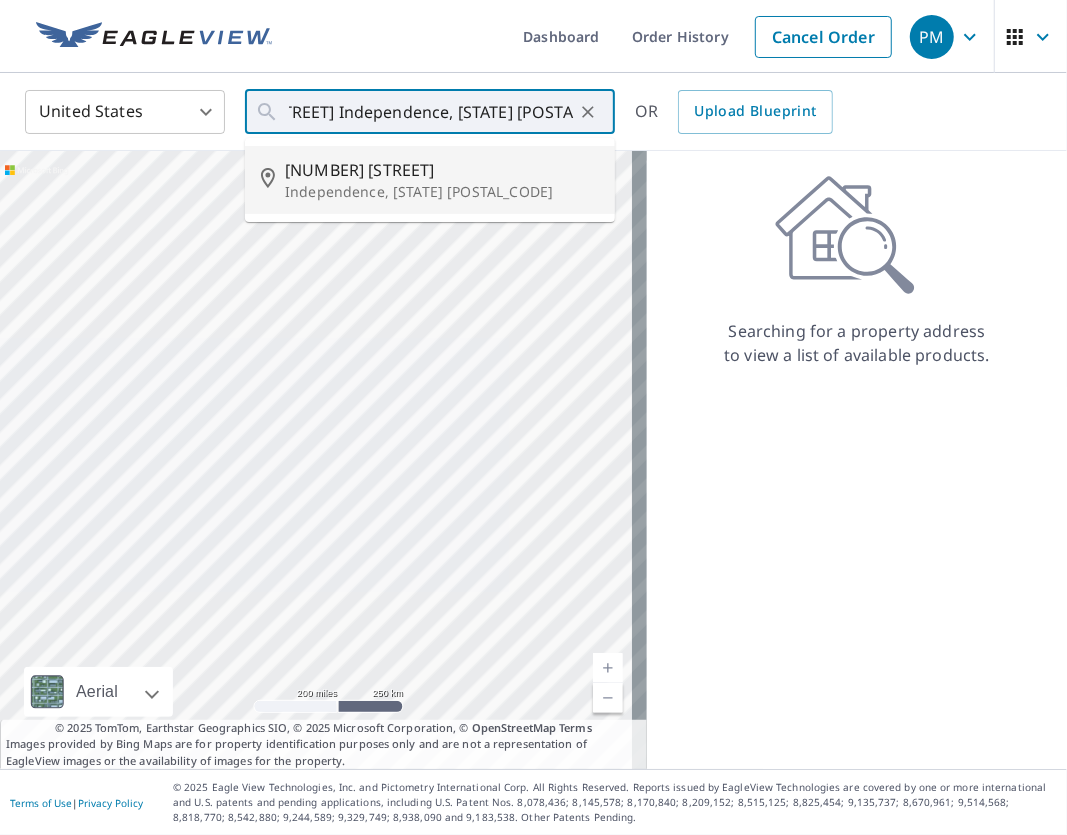 scroll, scrollTop: 0, scrollLeft: 0, axis: both 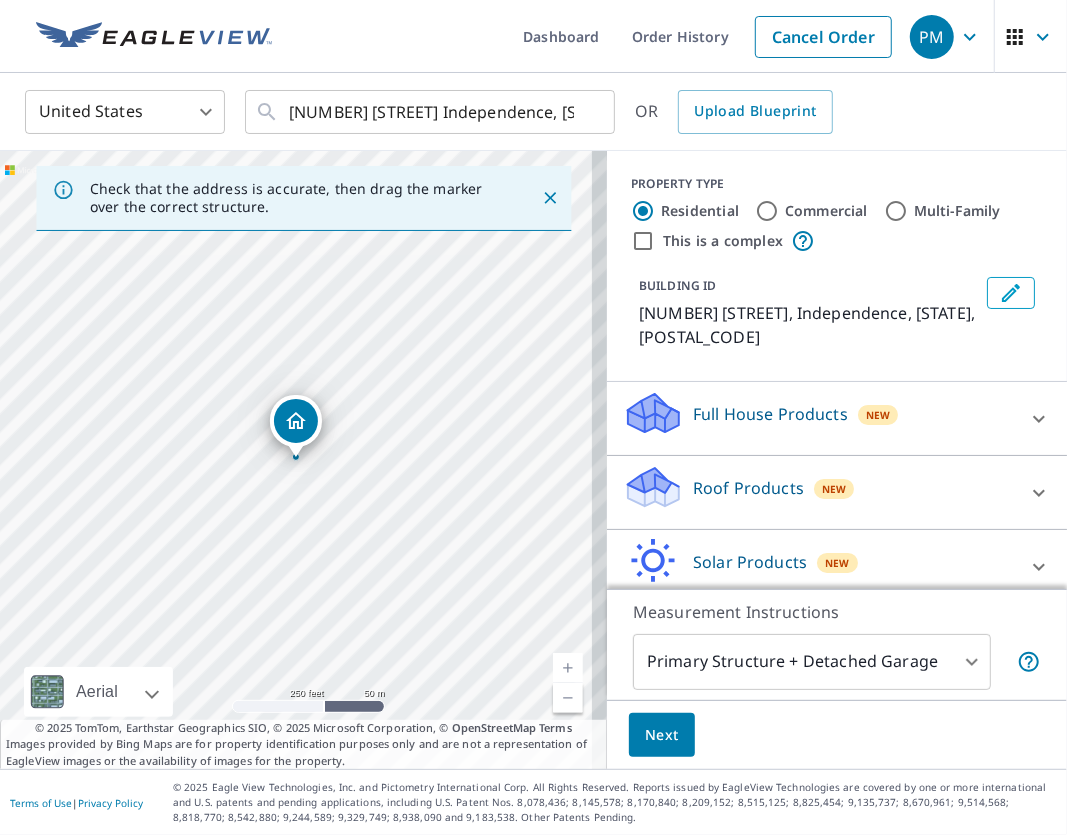 click on "Roof Products" at bounding box center [748, 488] 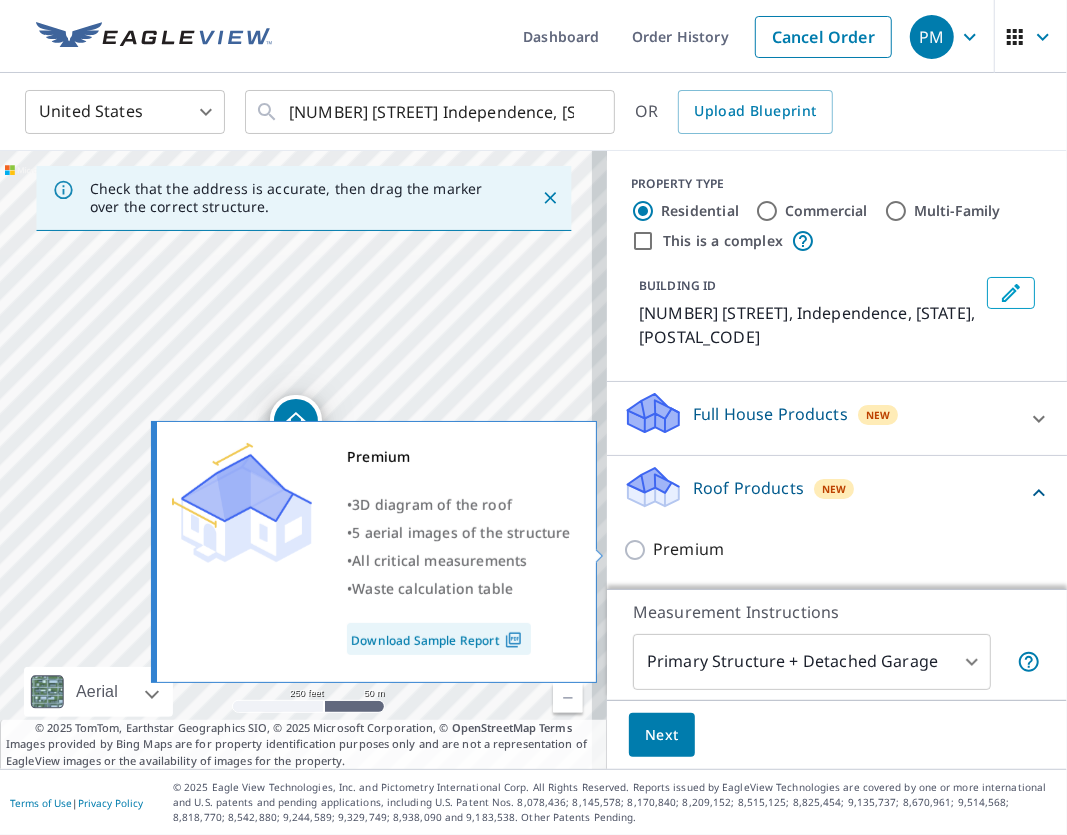 click on "Premium" at bounding box center (688, 549) 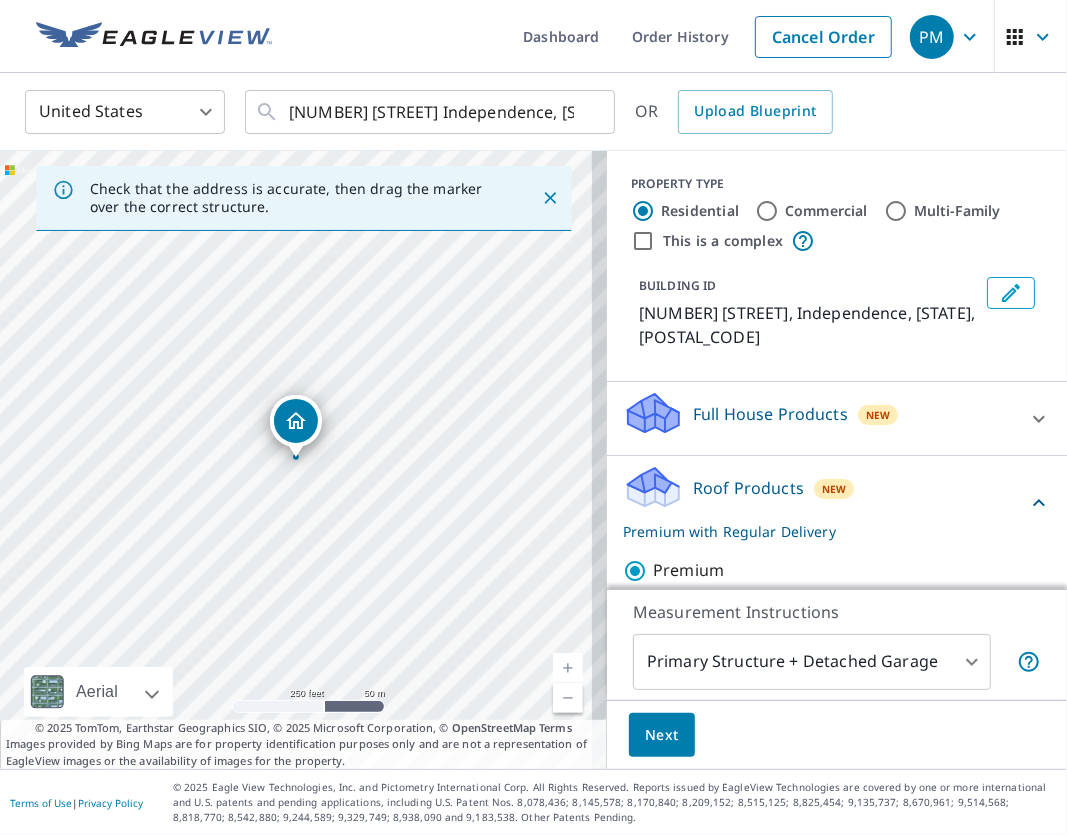 click on "Next" at bounding box center (662, 735) 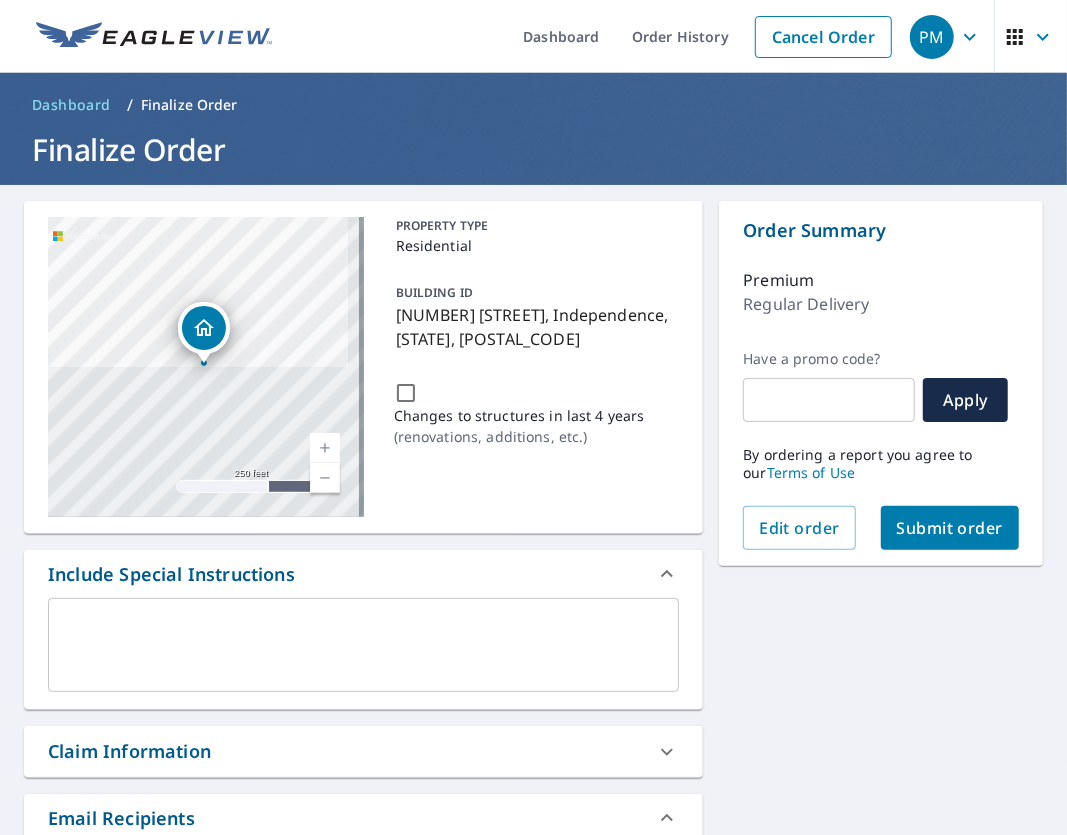 click at bounding box center (363, 645) 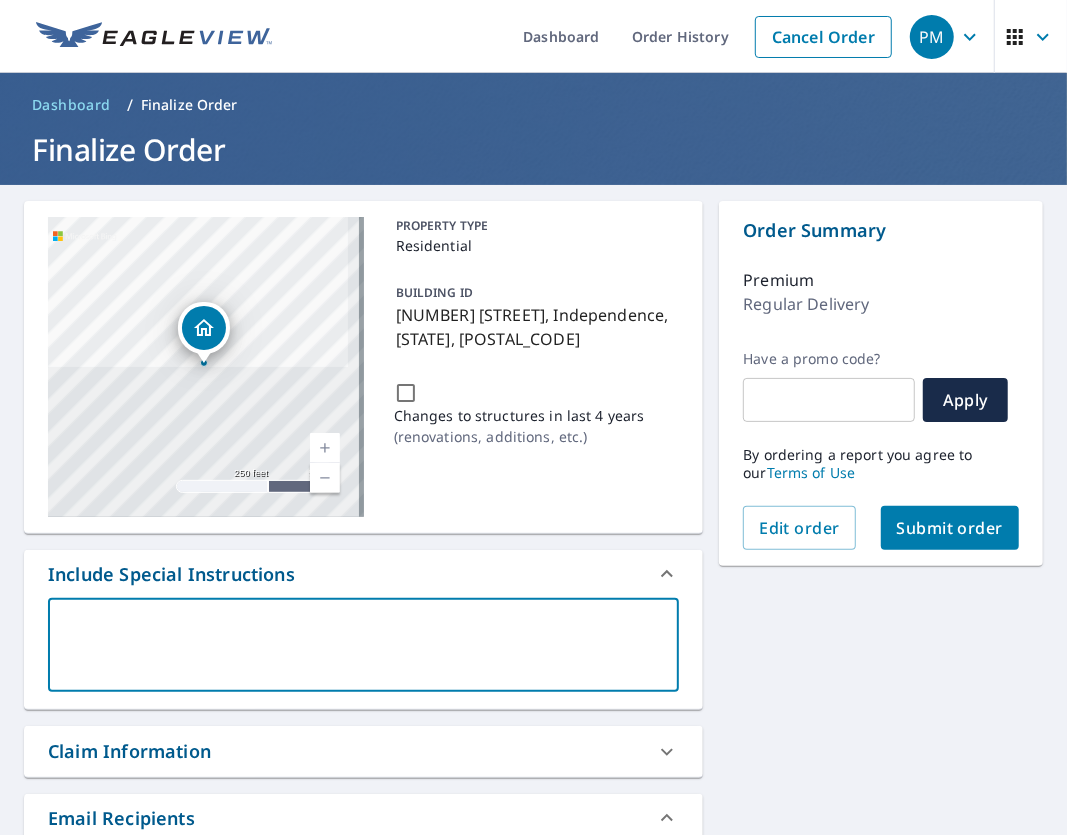 type on "H" 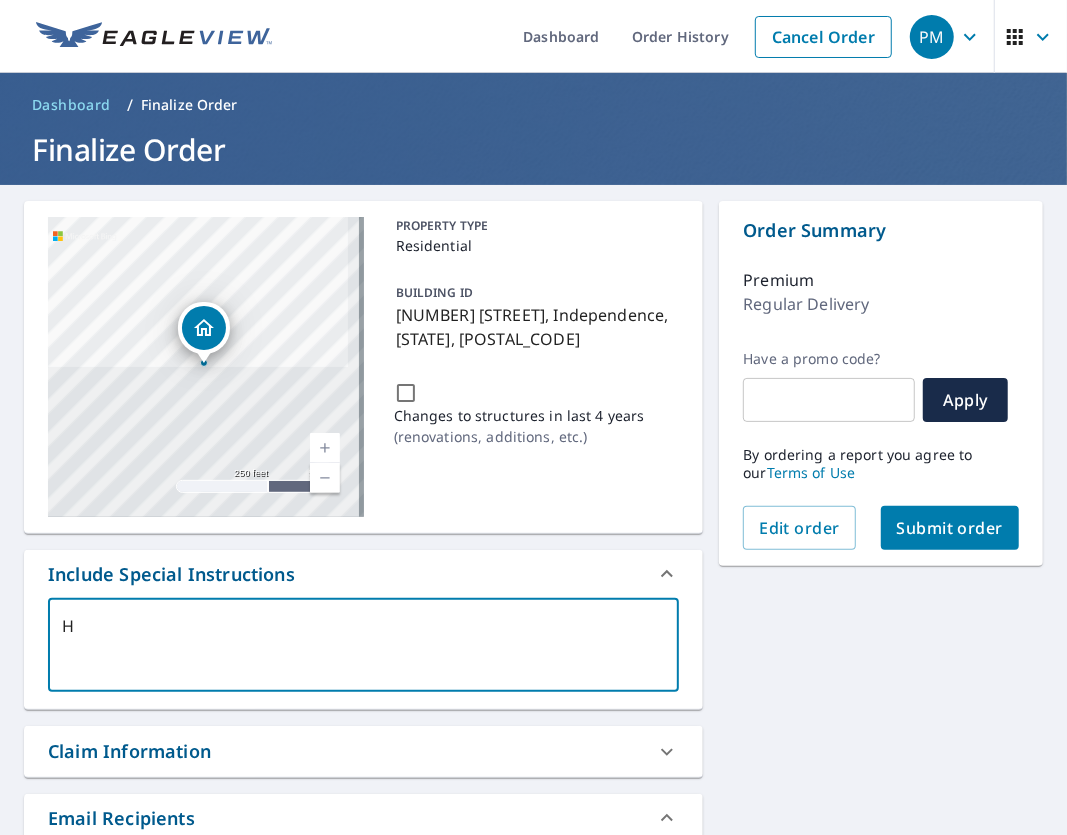type on "Ho" 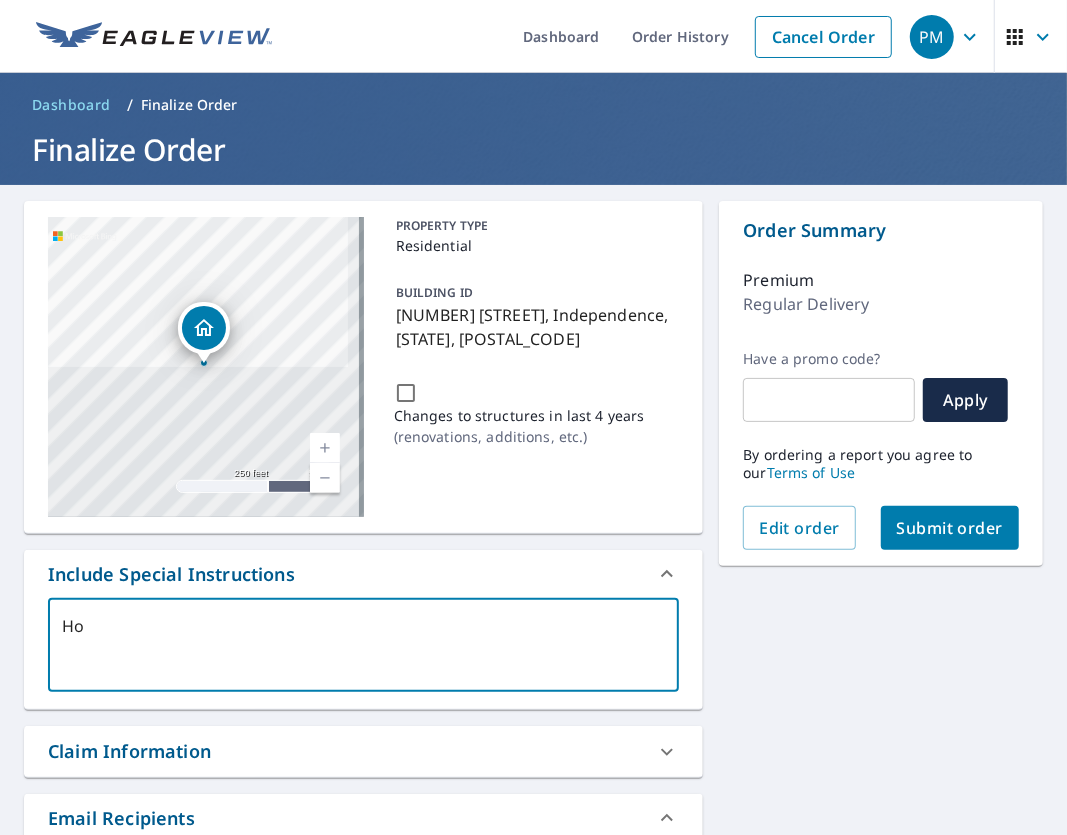 type on "Hom" 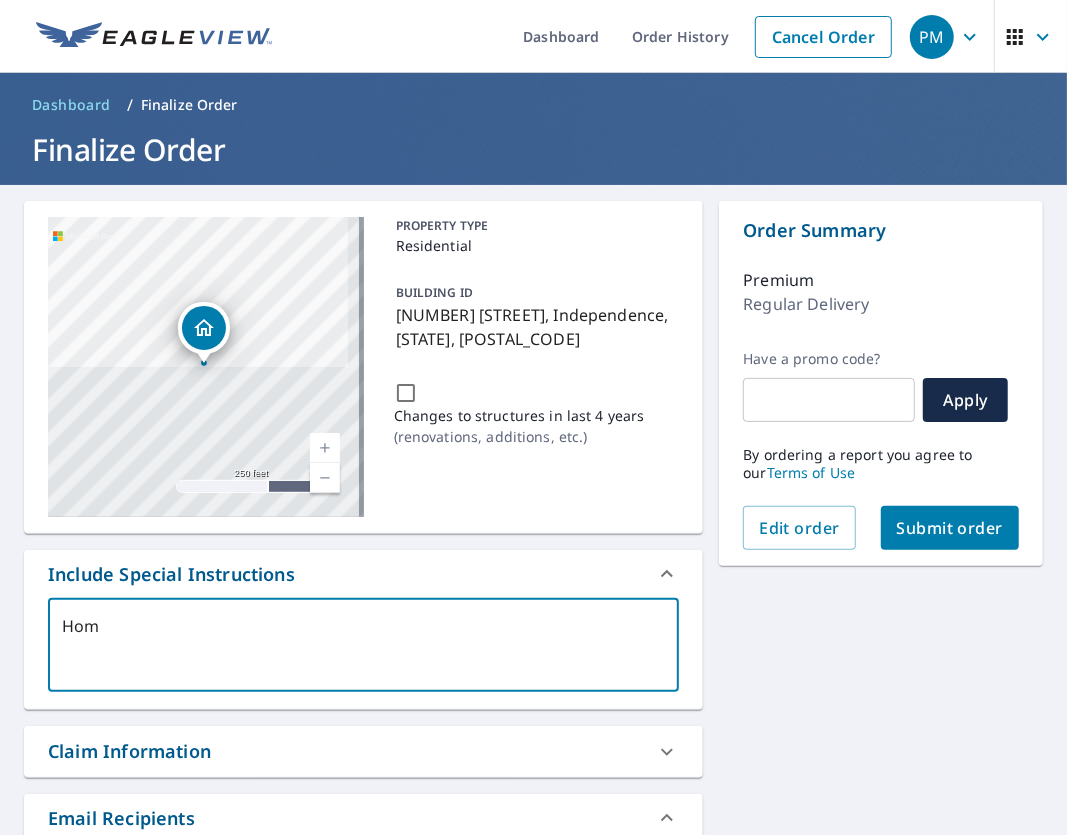 type on "Home" 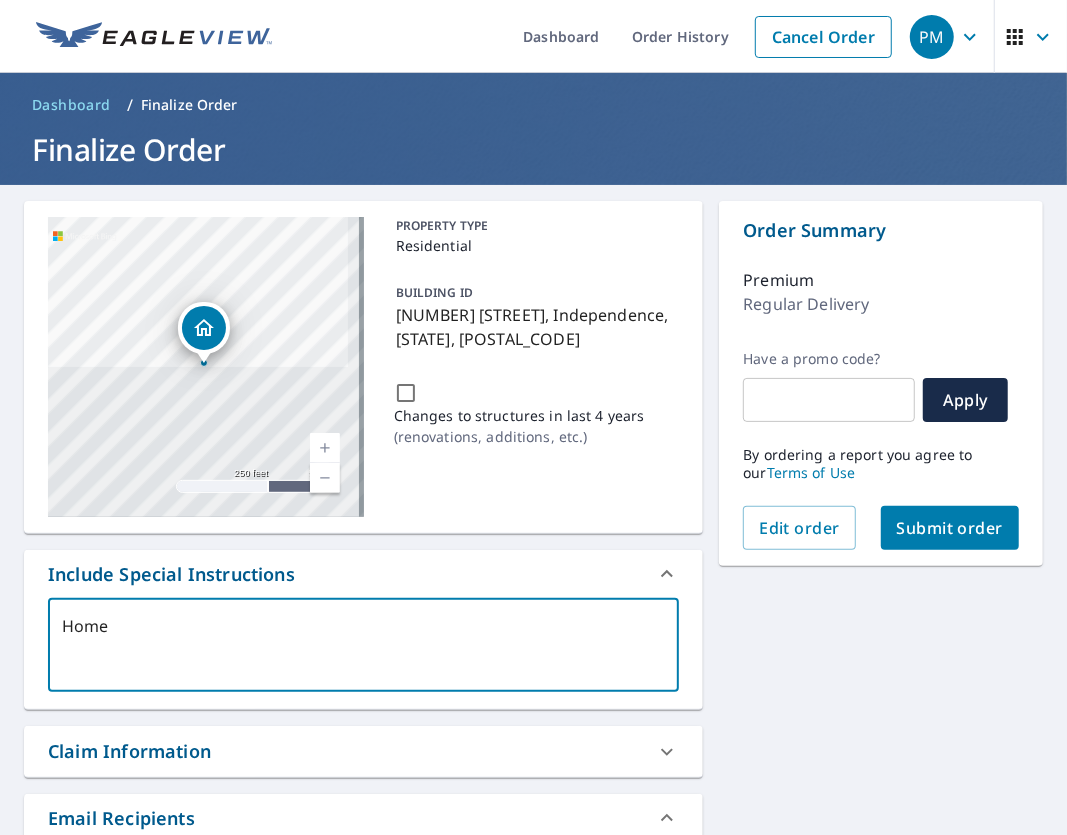 type on "Home" 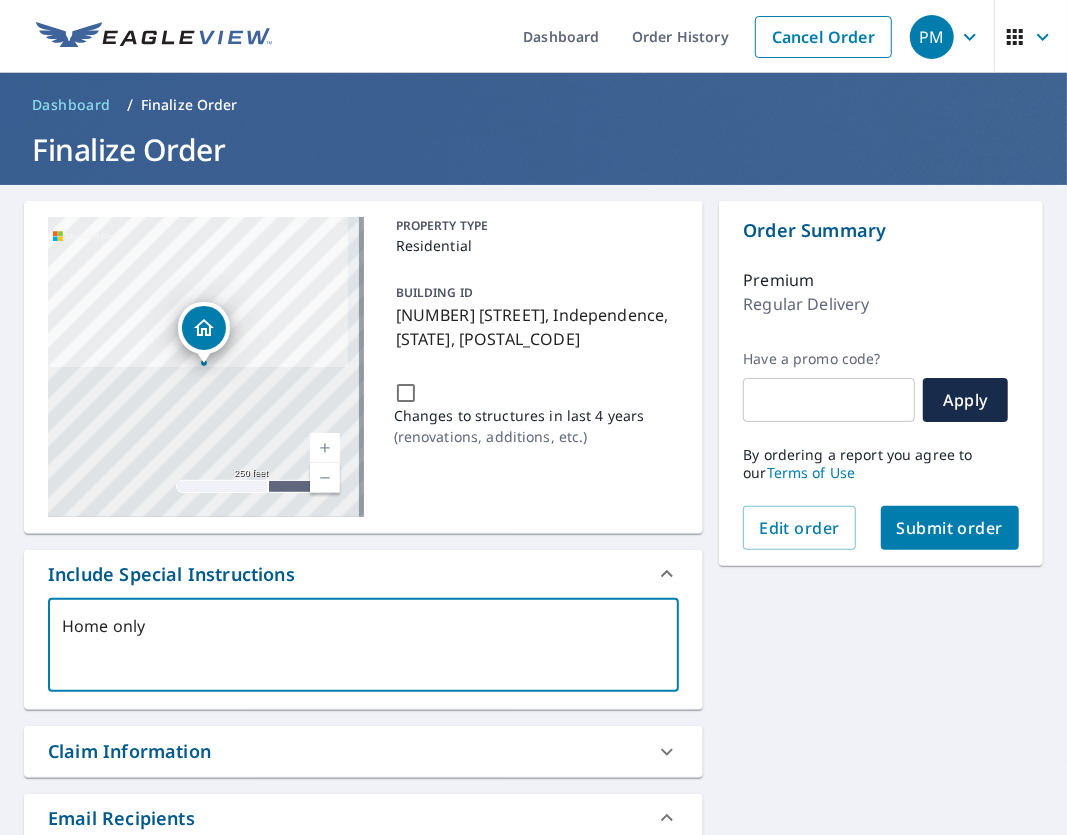 type on "Home only" 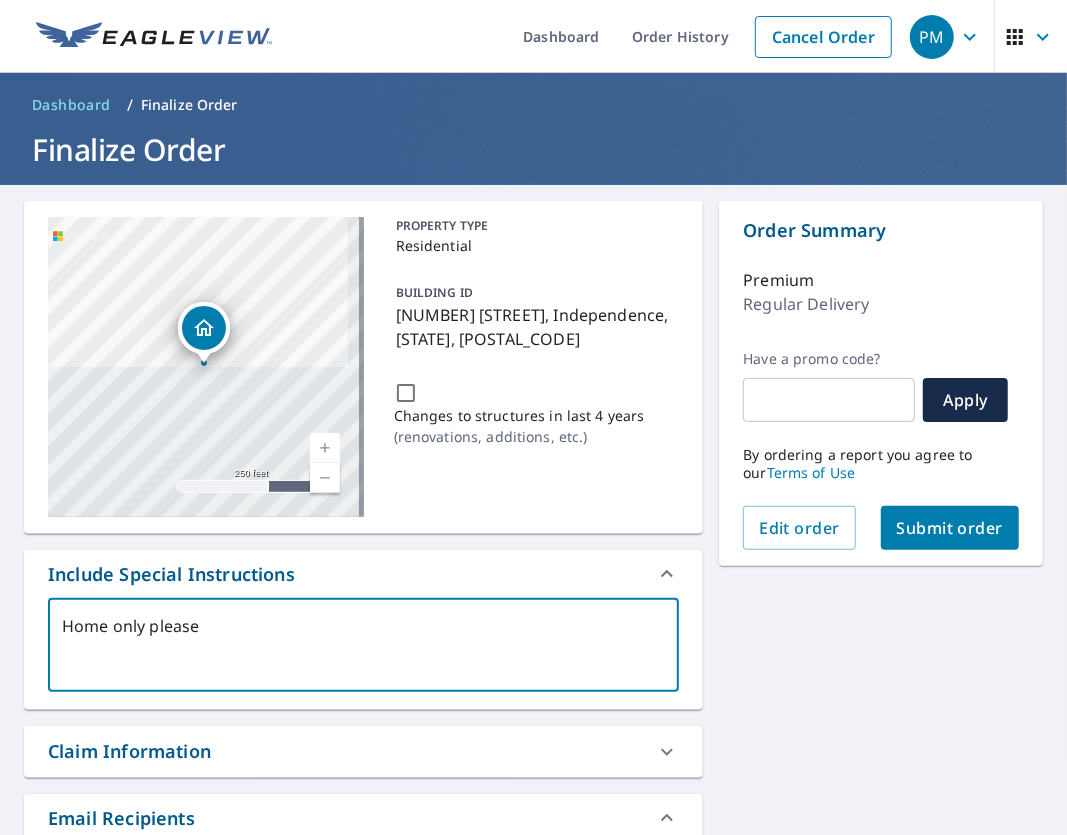 type on "Home only please" 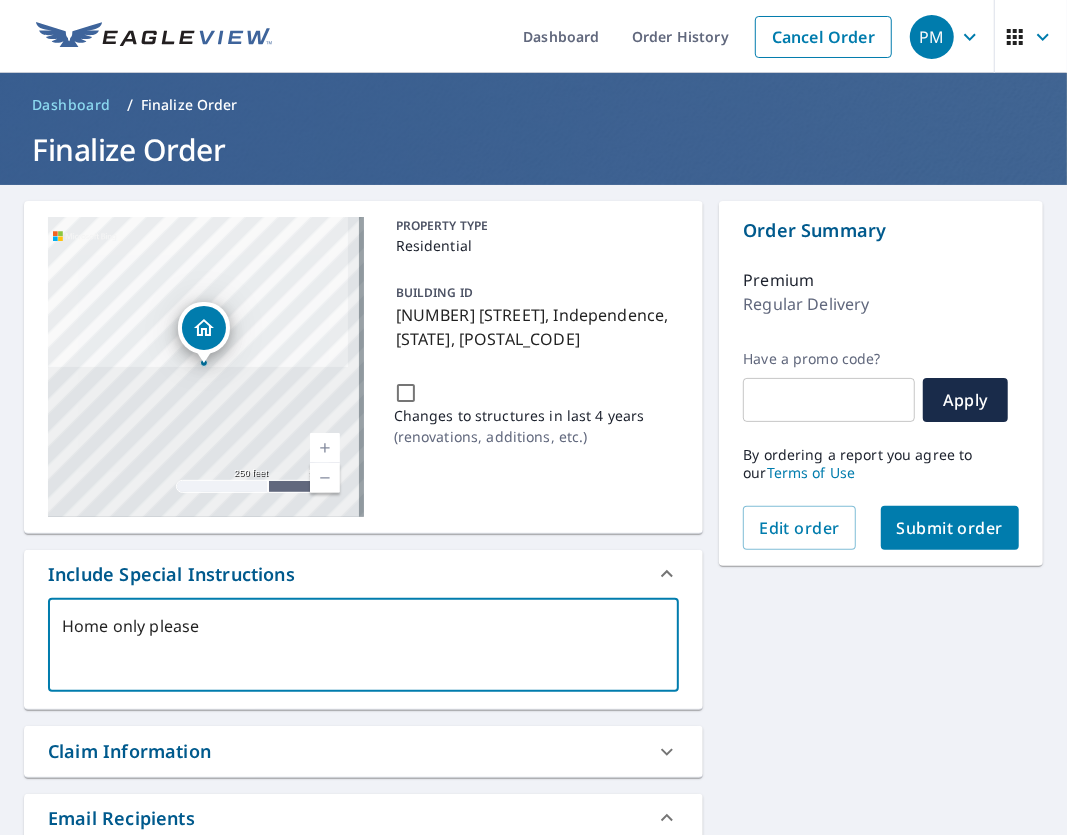 type on "Home only please" 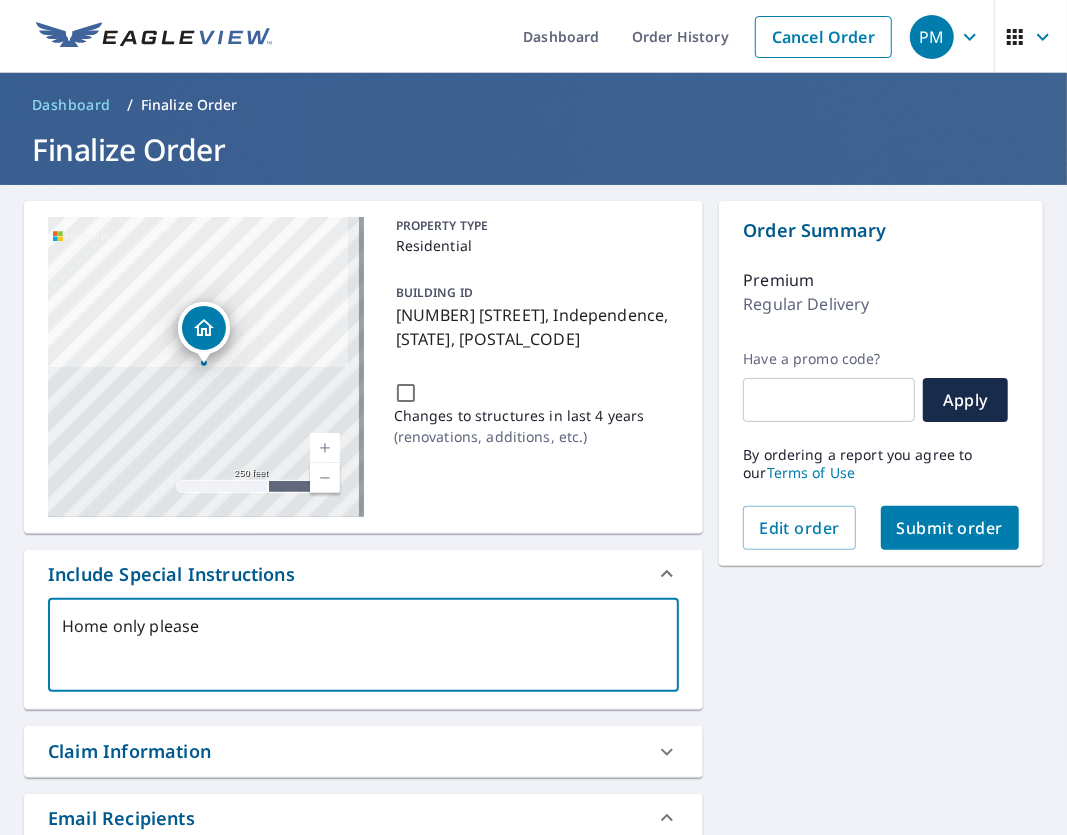 type on "Home only please" 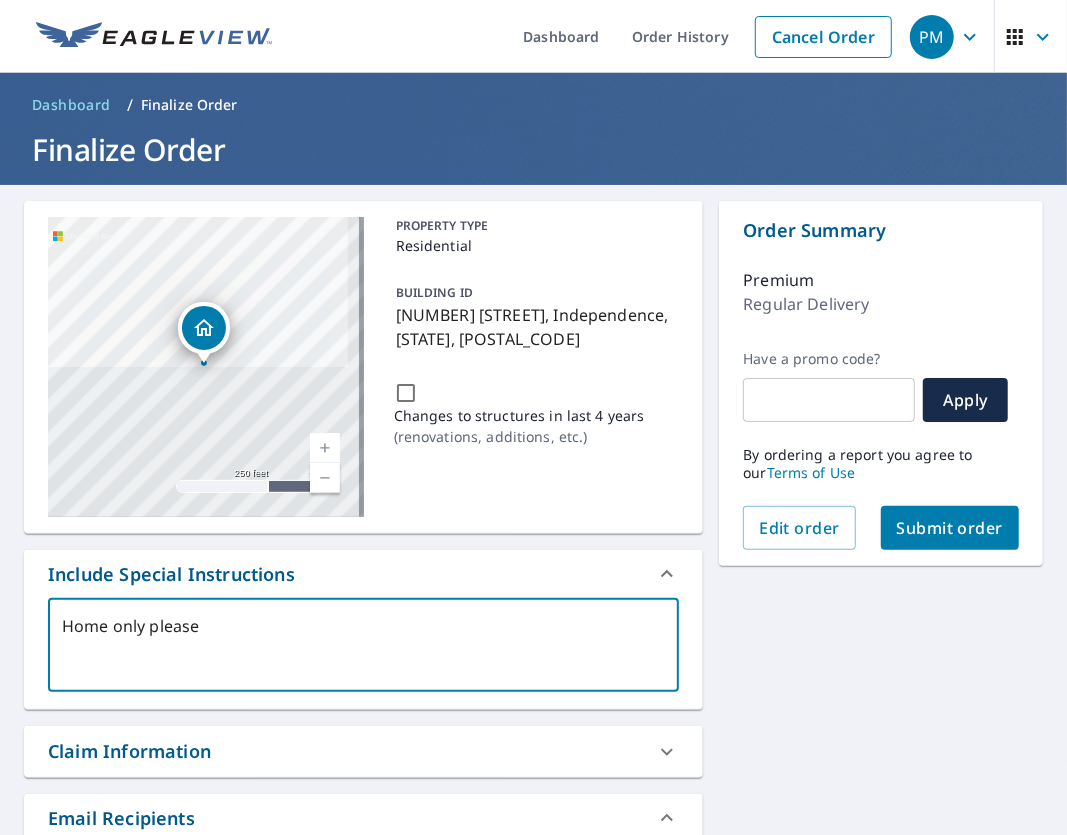 type on "Home only please." 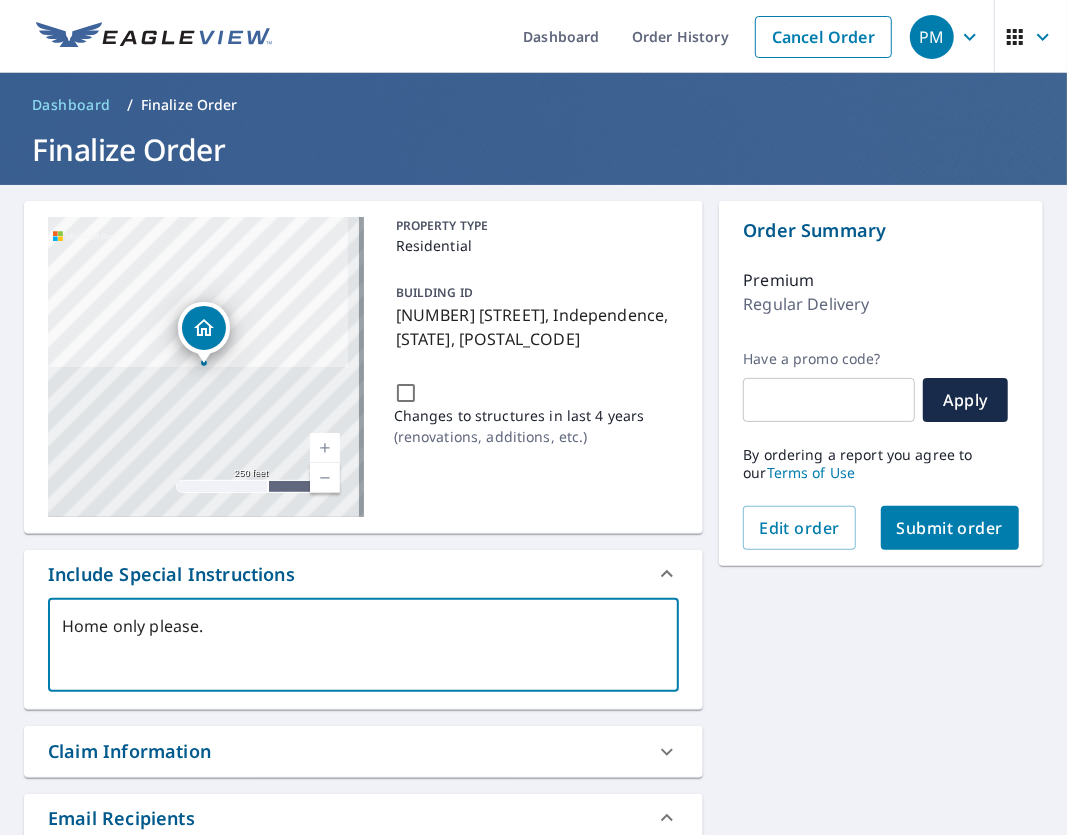 type on "Home only please." 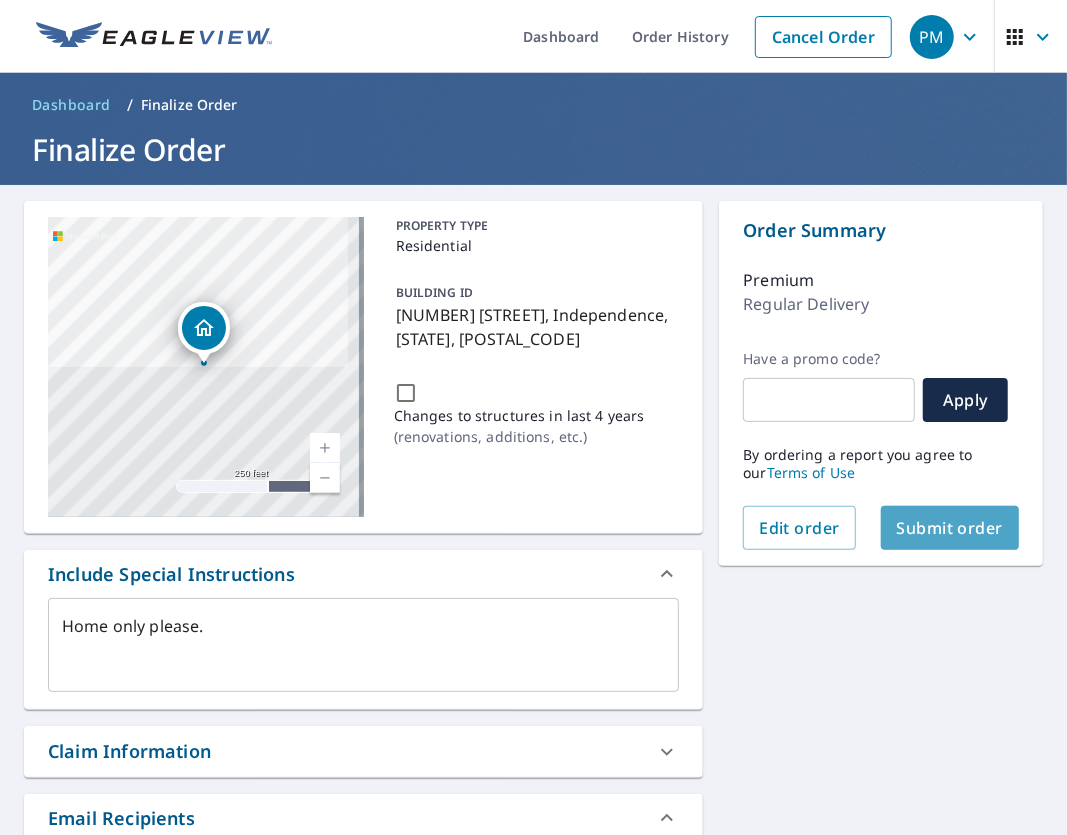 click on "Submit order" at bounding box center (950, 528) 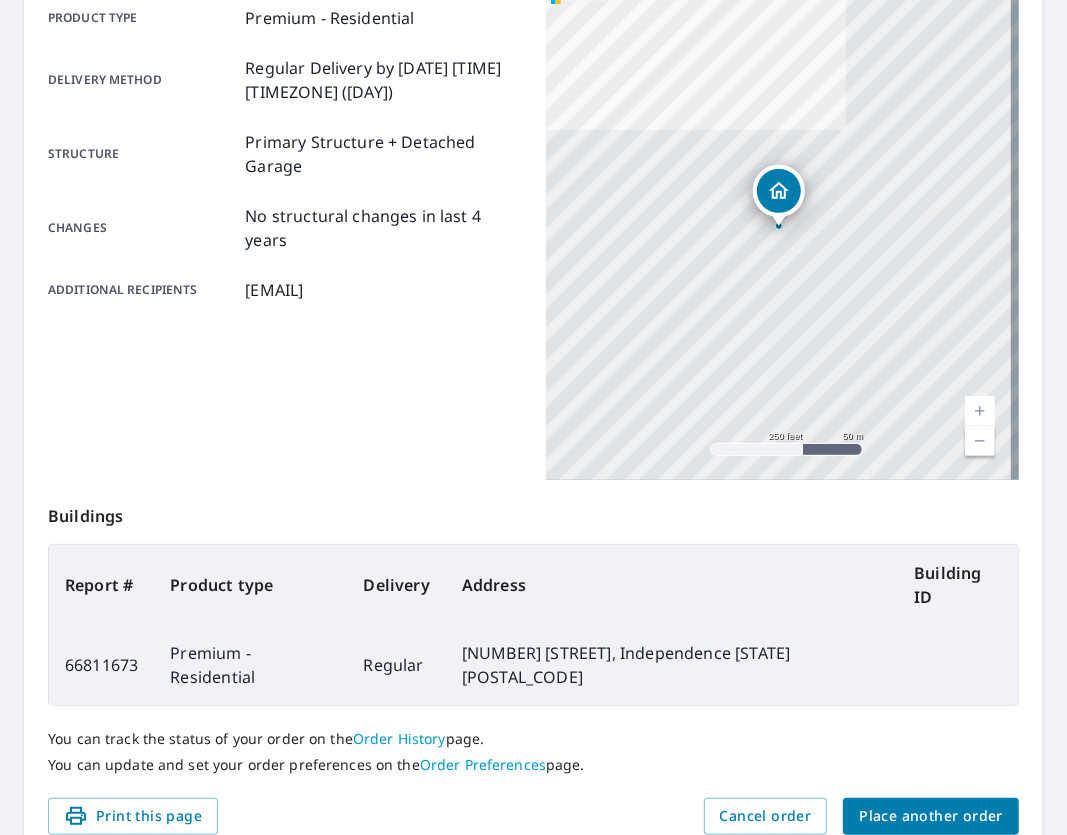 scroll, scrollTop: 300, scrollLeft: 0, axis: vertical 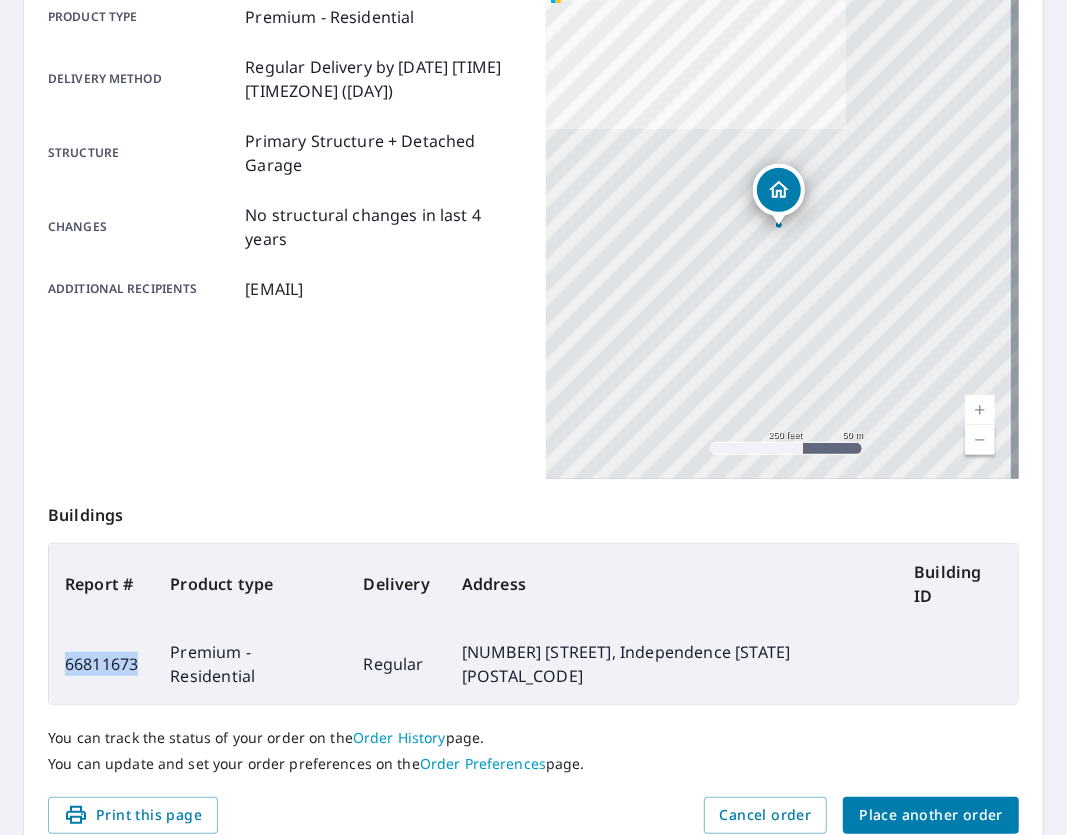 drag, startPoint x: 150, startPoint y: 627, endPoint x: 68, endPoint y: 621, distance: 82.219215 